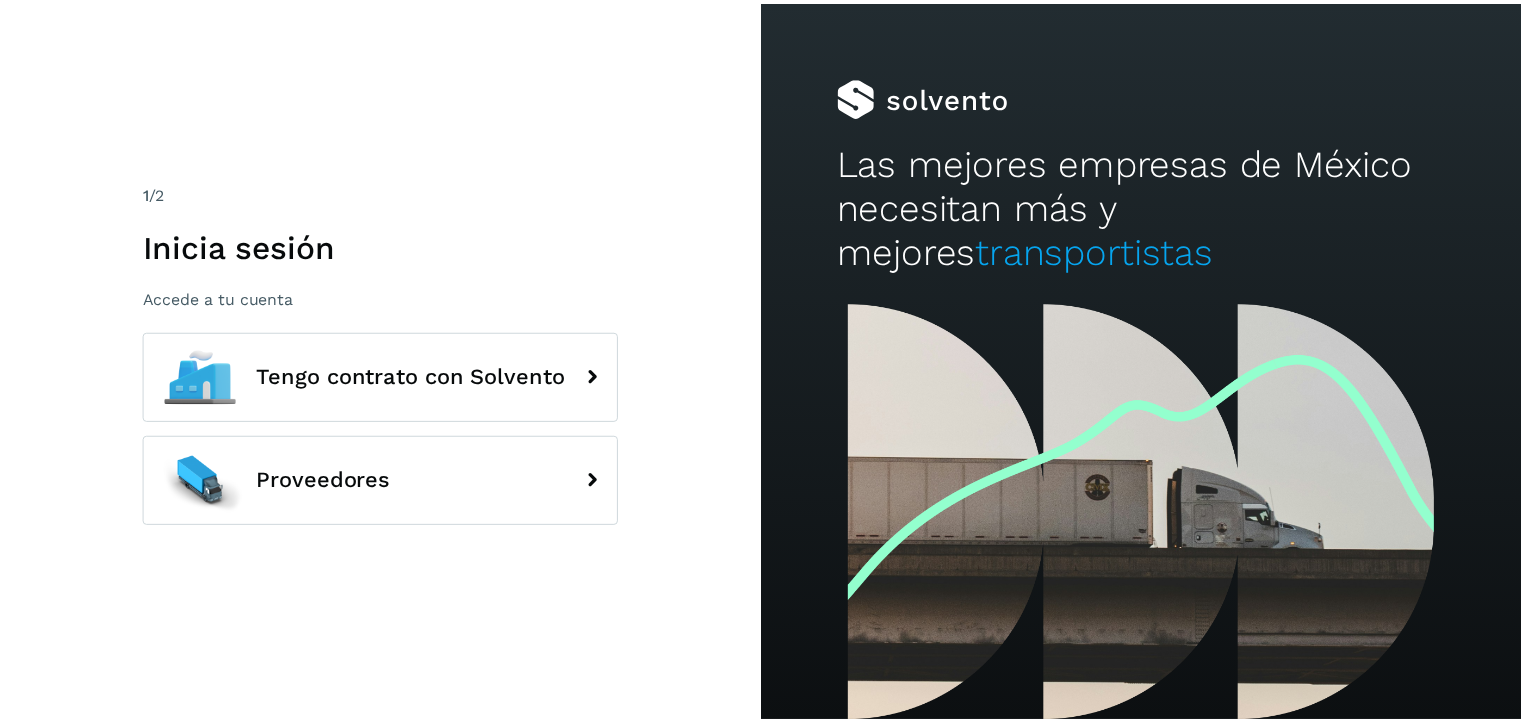 scroll, scrollTop: 0, scrollLeft: 0, axis: both 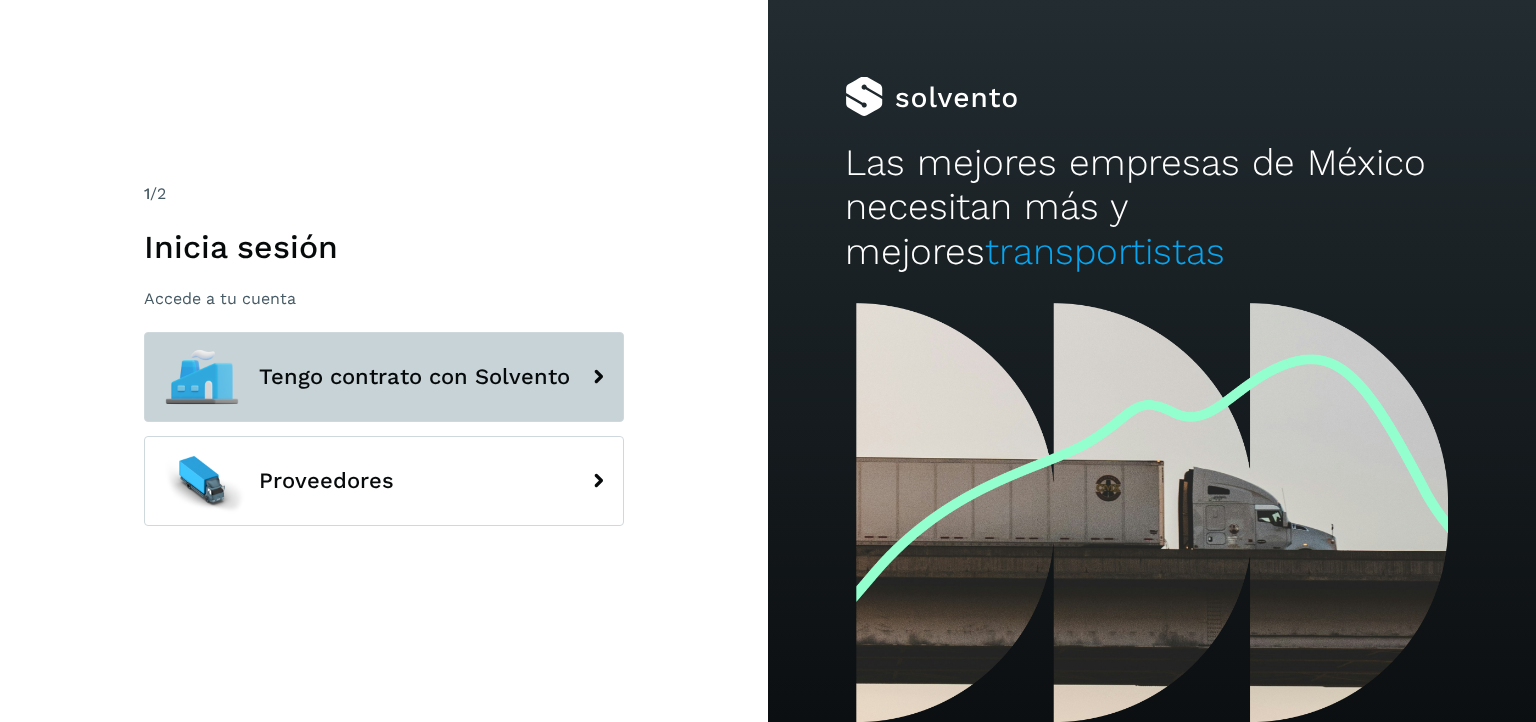 click on "Tengo contrato con Solvento" at bounding box center (384, 377) 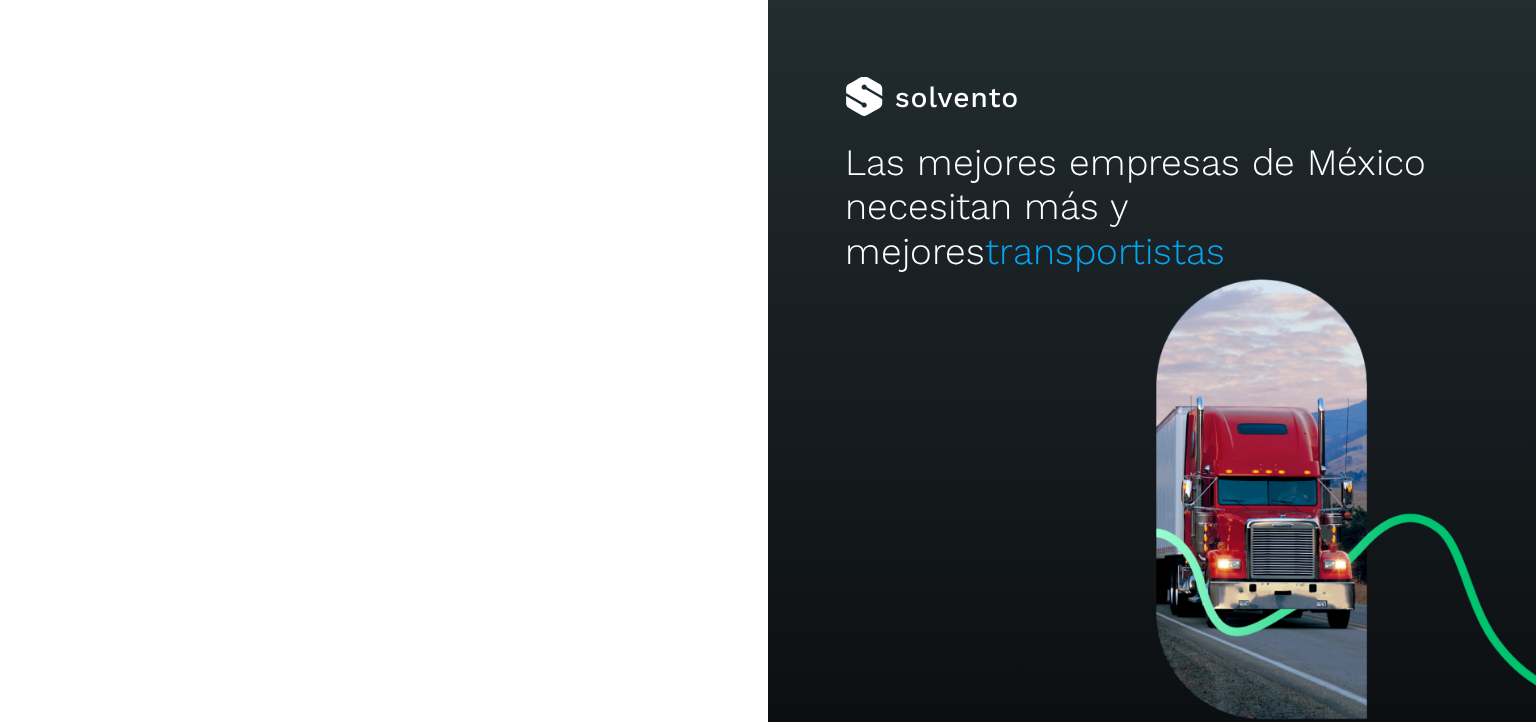type on "**********" 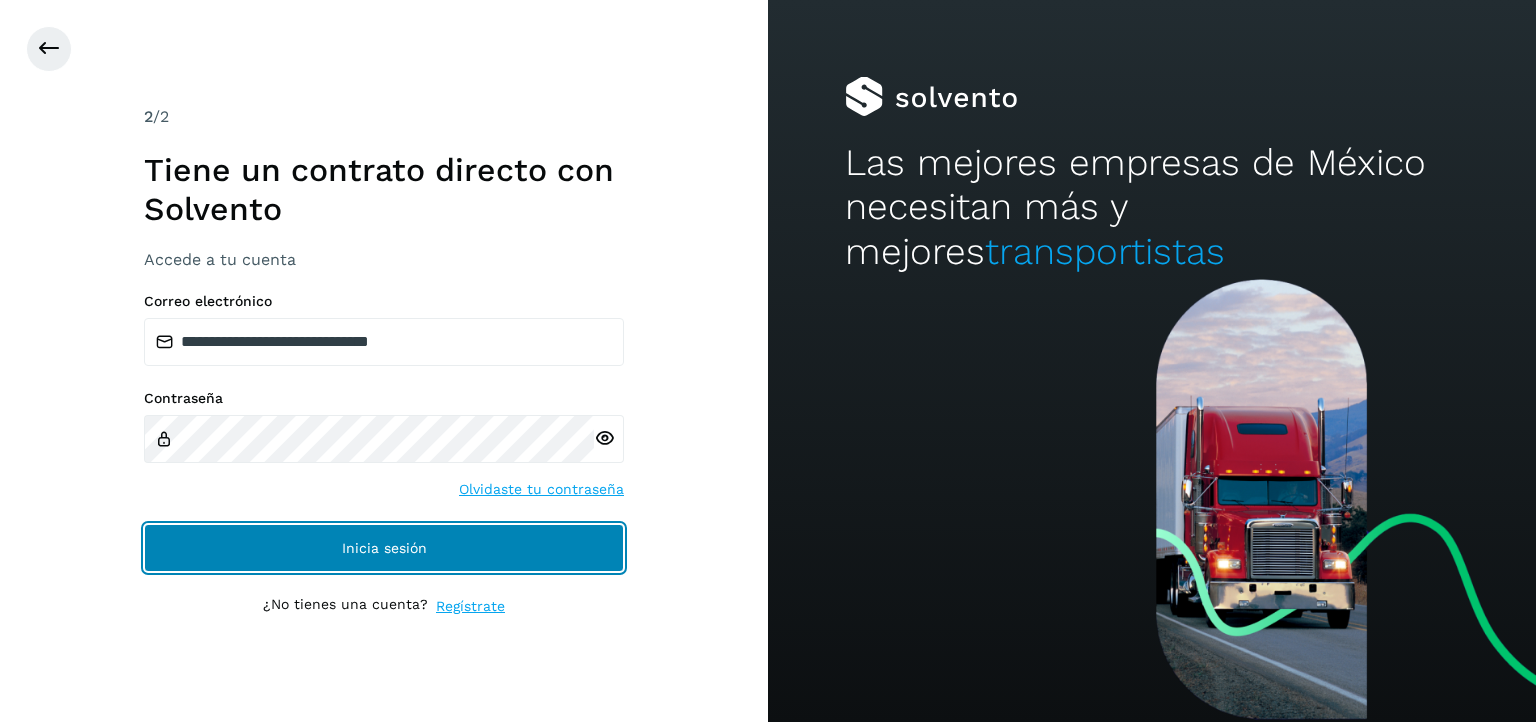 click on "Inicia sesión" at bounding box center [384, 548] 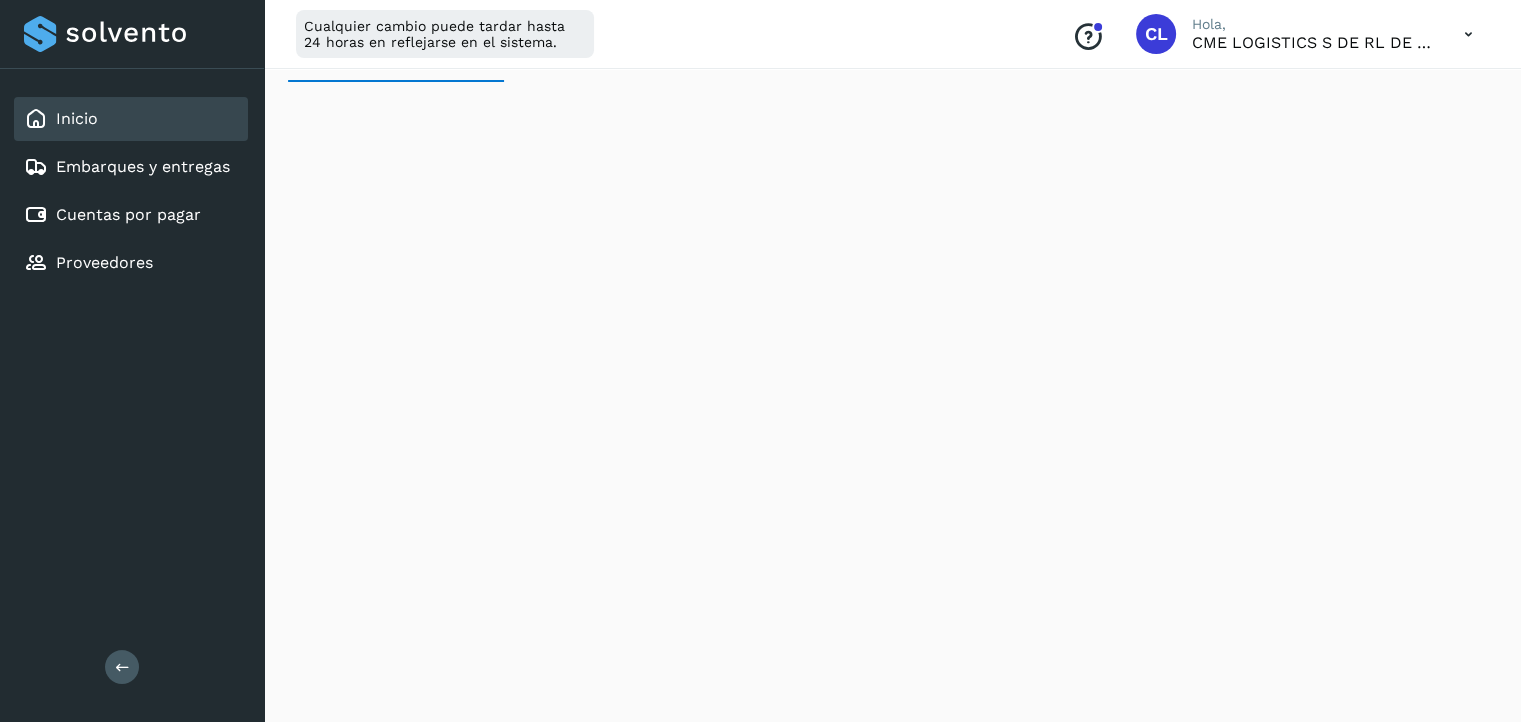 scroll, scrollTop: 0, scrollLeft: 0, axis: both 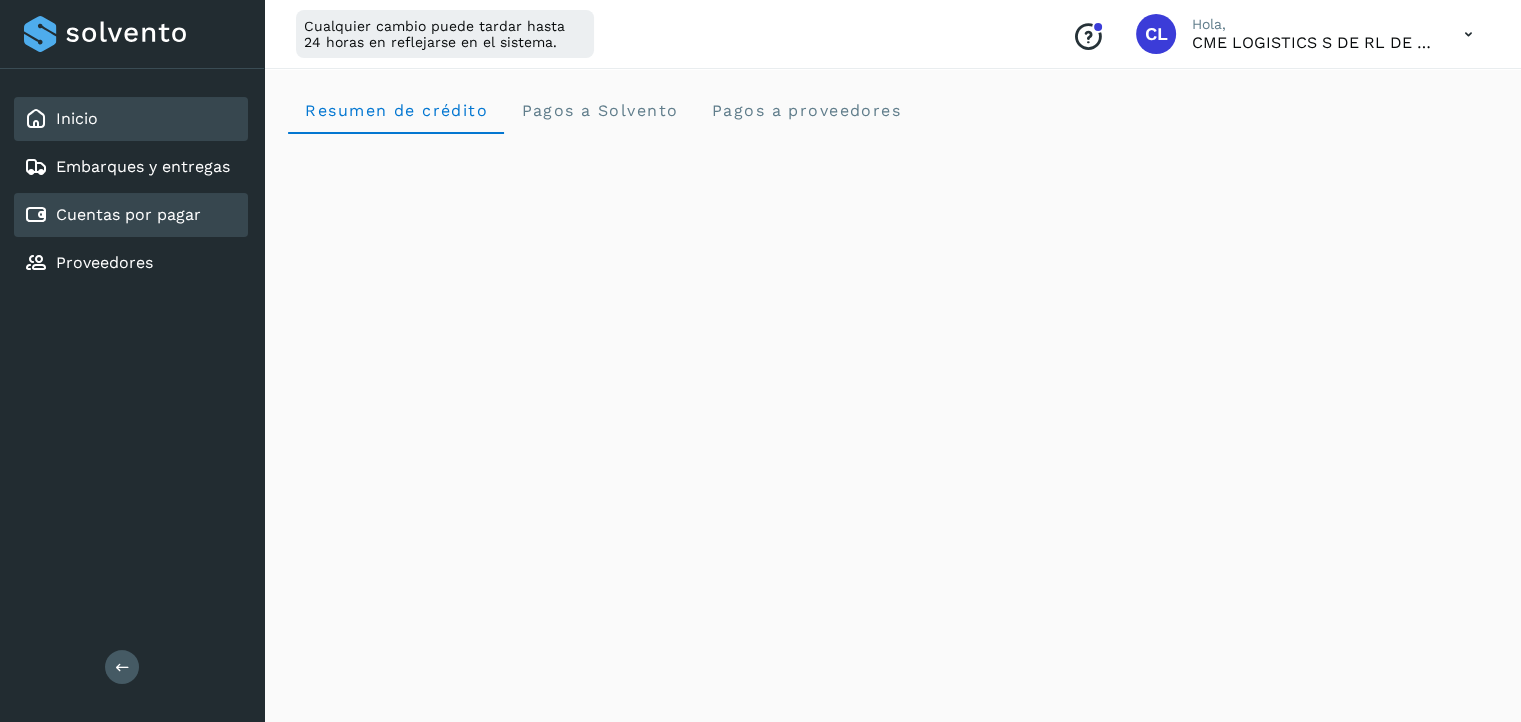 click on "Cuentas por pagar" at bounding box center (128, 214) 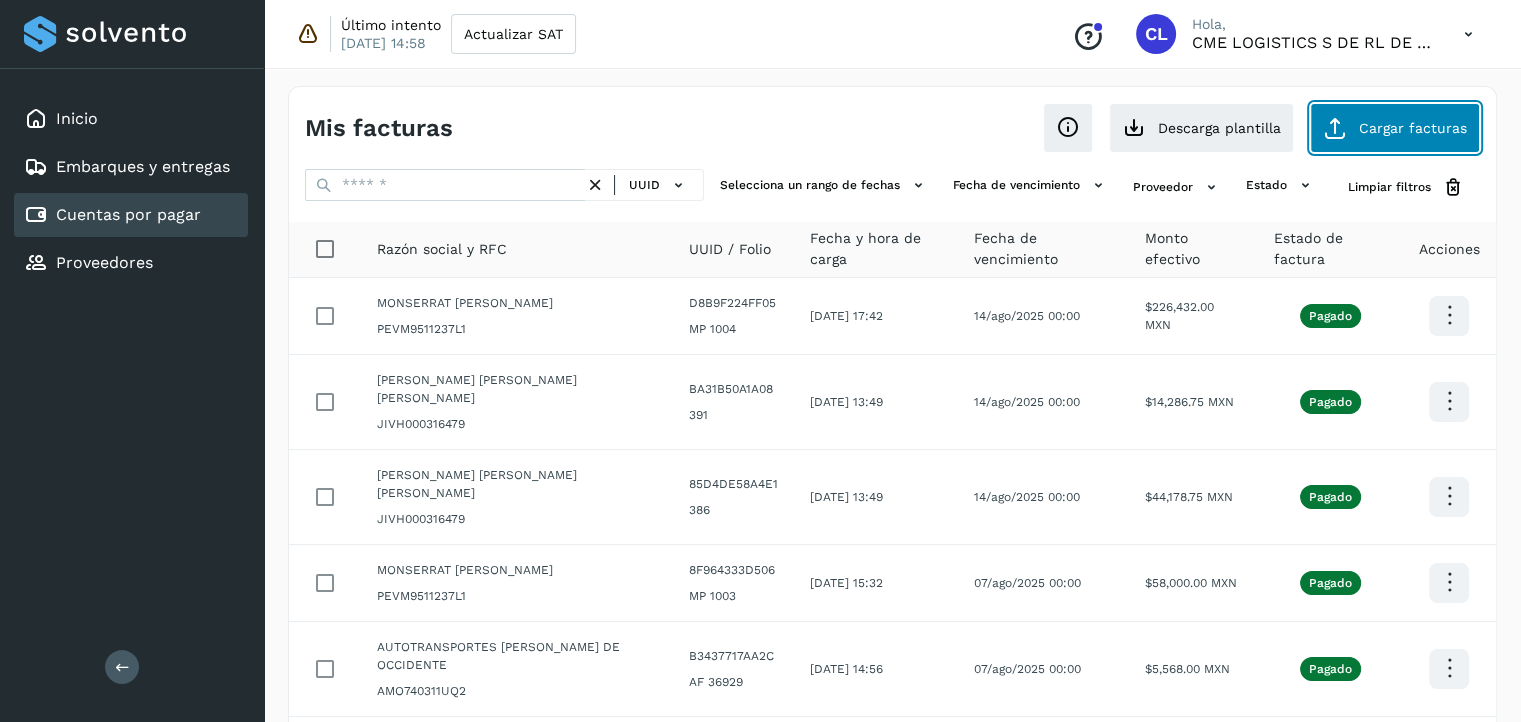 click at bounding box center [1335, 128] 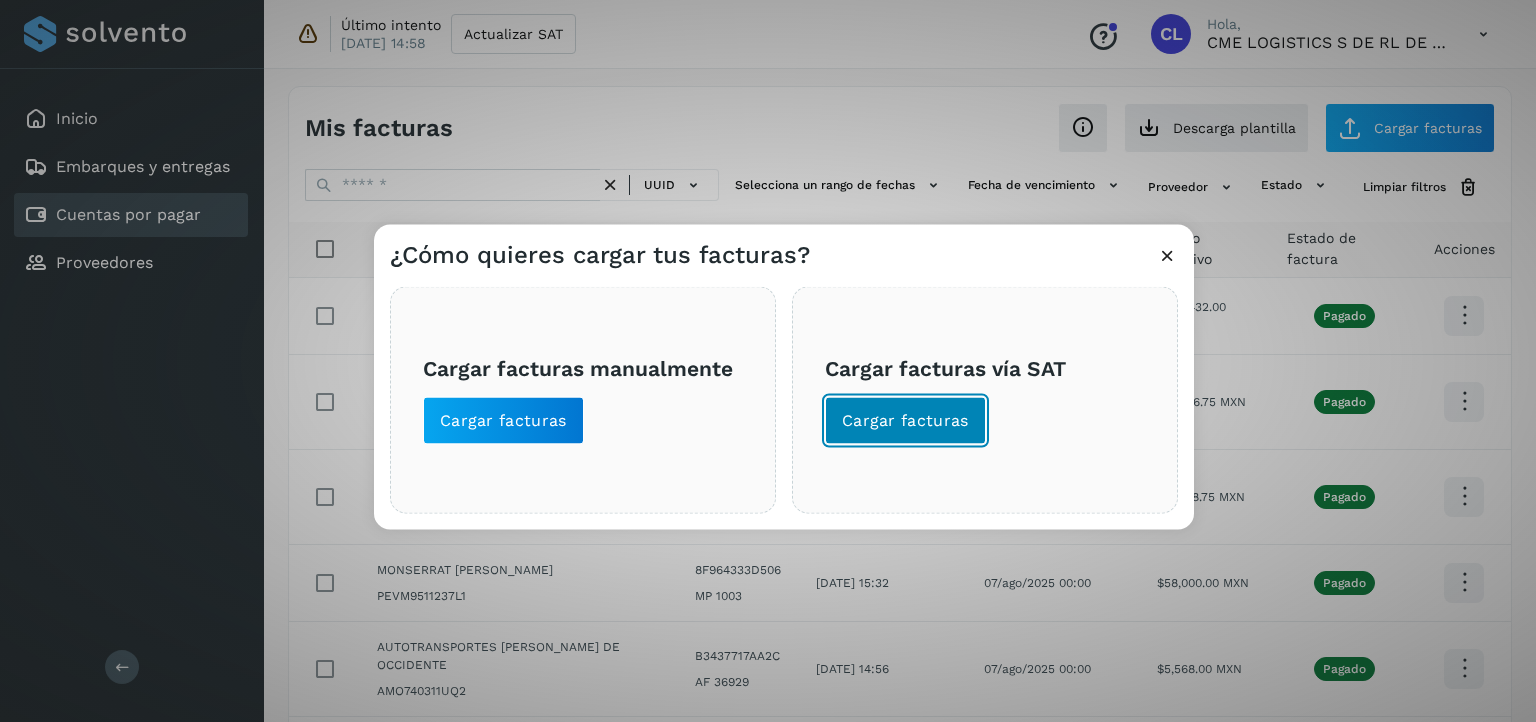 click on "Cargar facturas" 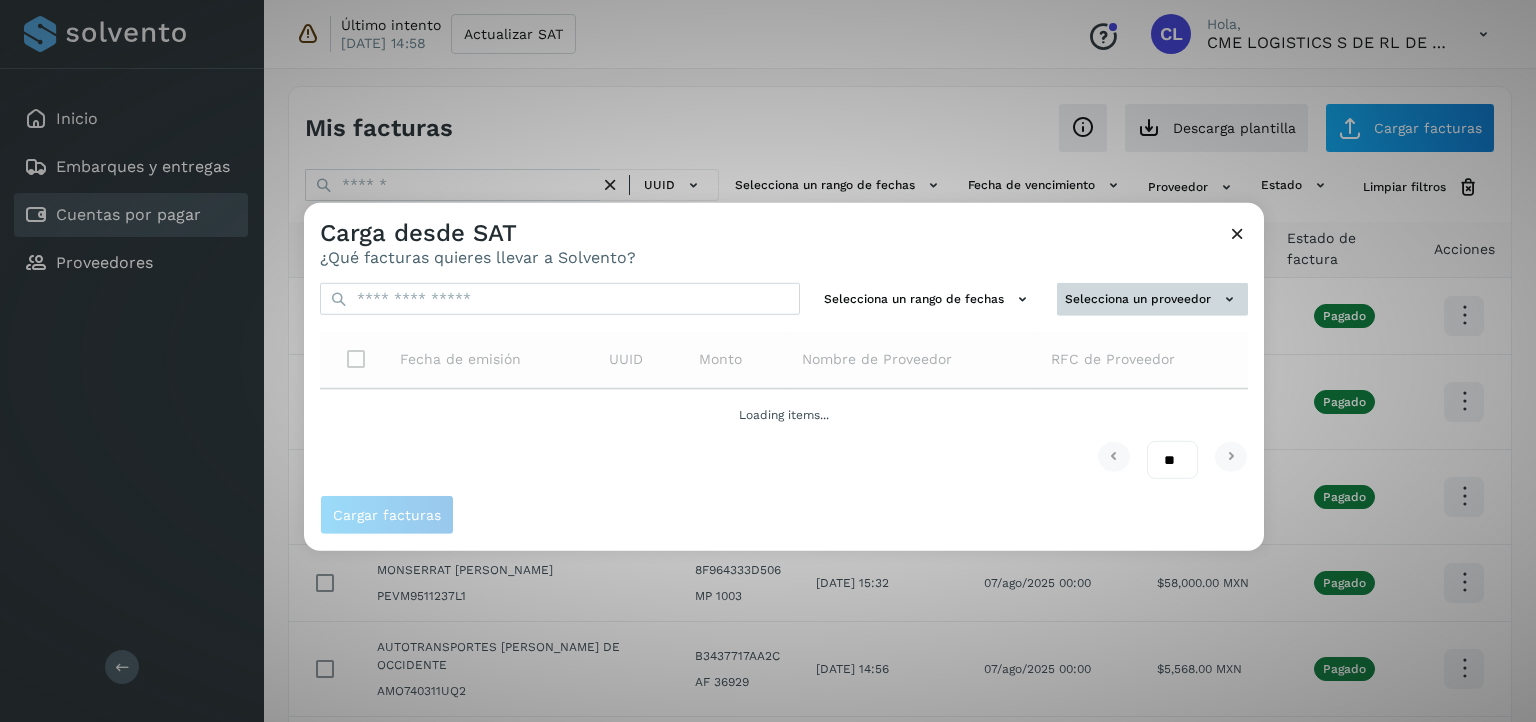 click on "Selecciona un proveedor" at bounding box center [1152, 299] 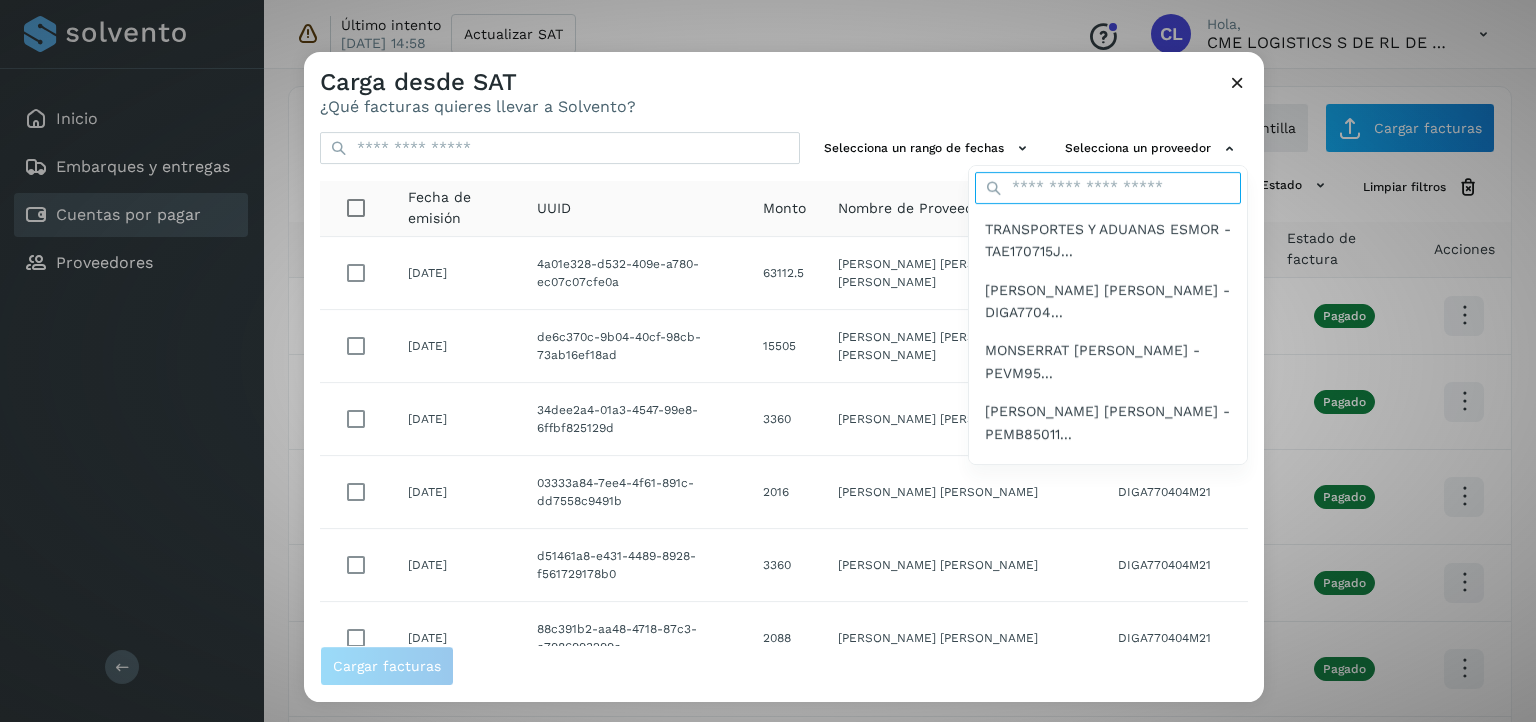 click at bounding box center [1108, 188] 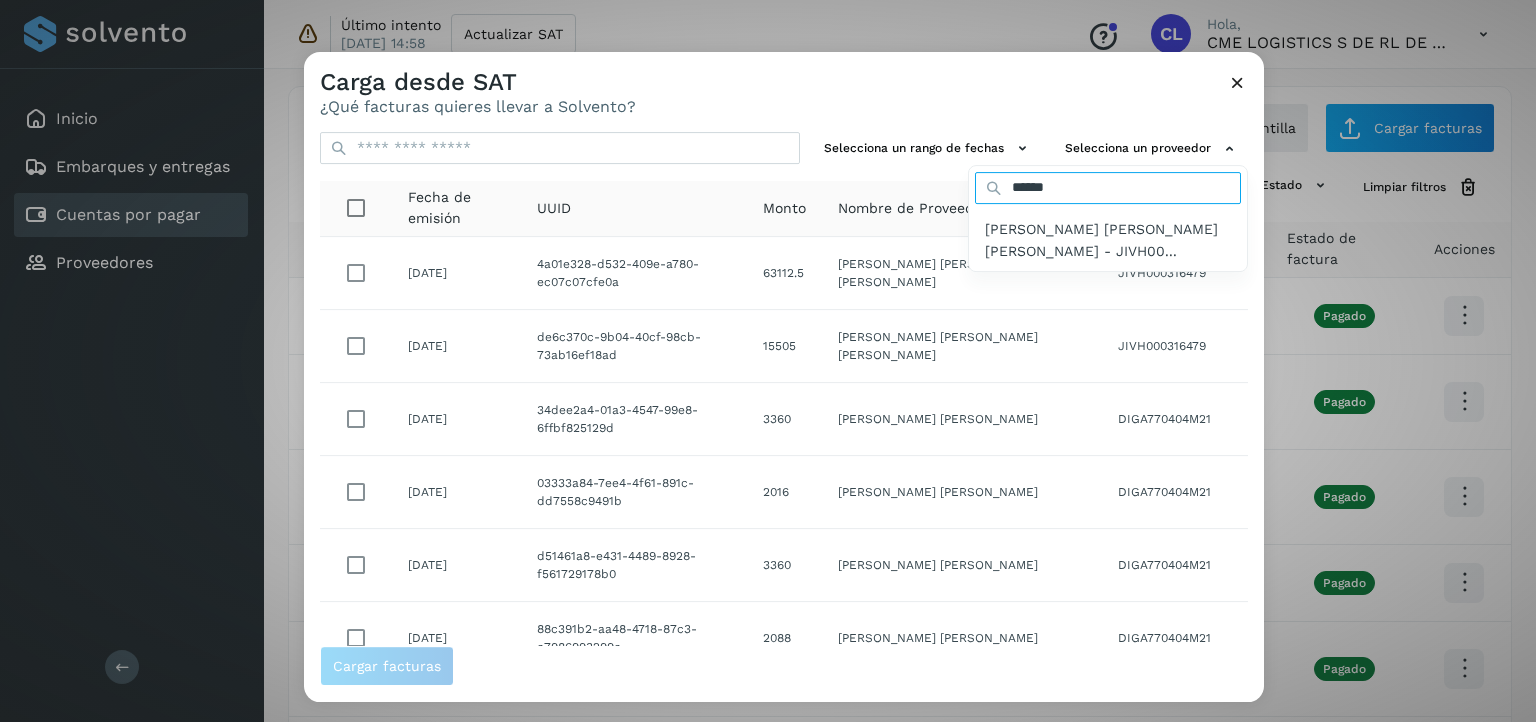type on "******" 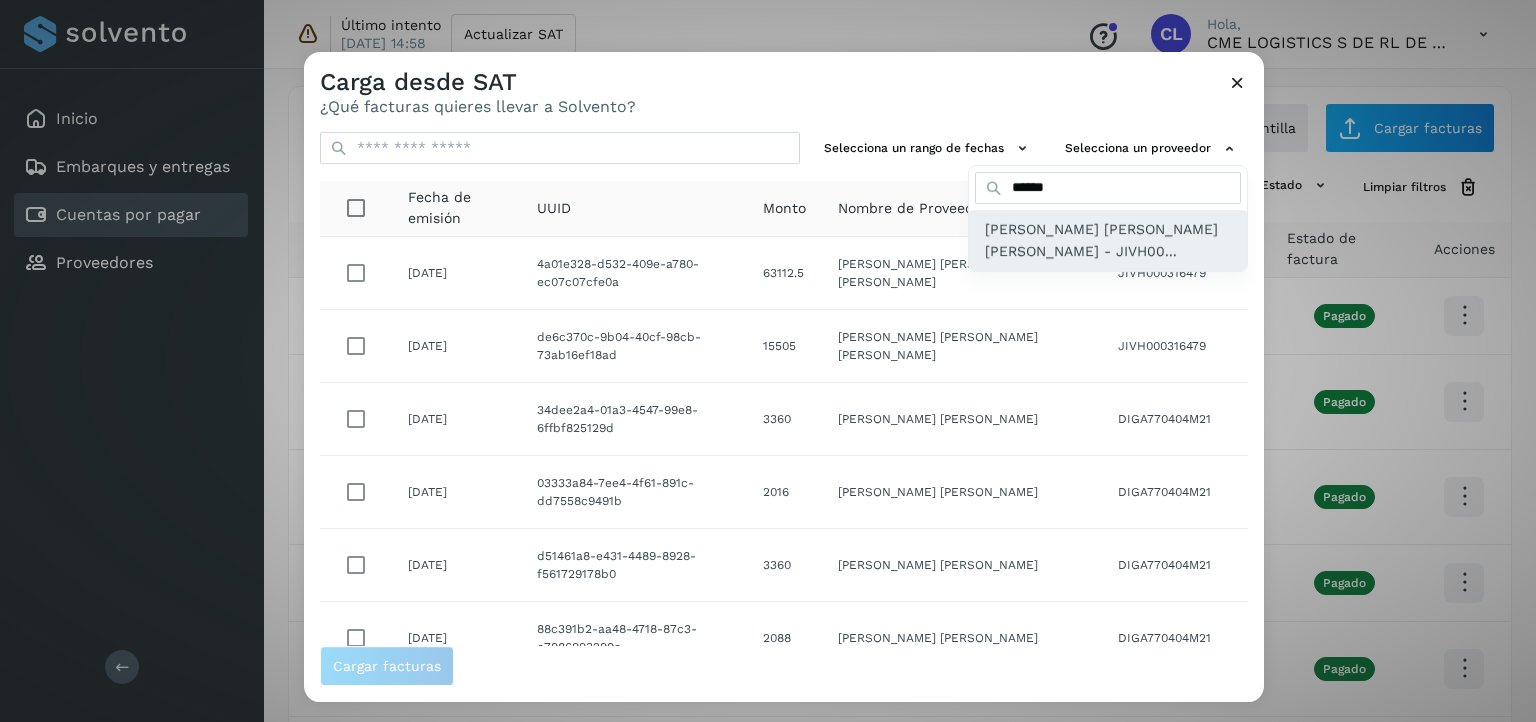 click on "[PERSON_NAME] [PERSON_NAME] [PERSON_NAME] - JIVH00..." at bounding box center (1108, 240) 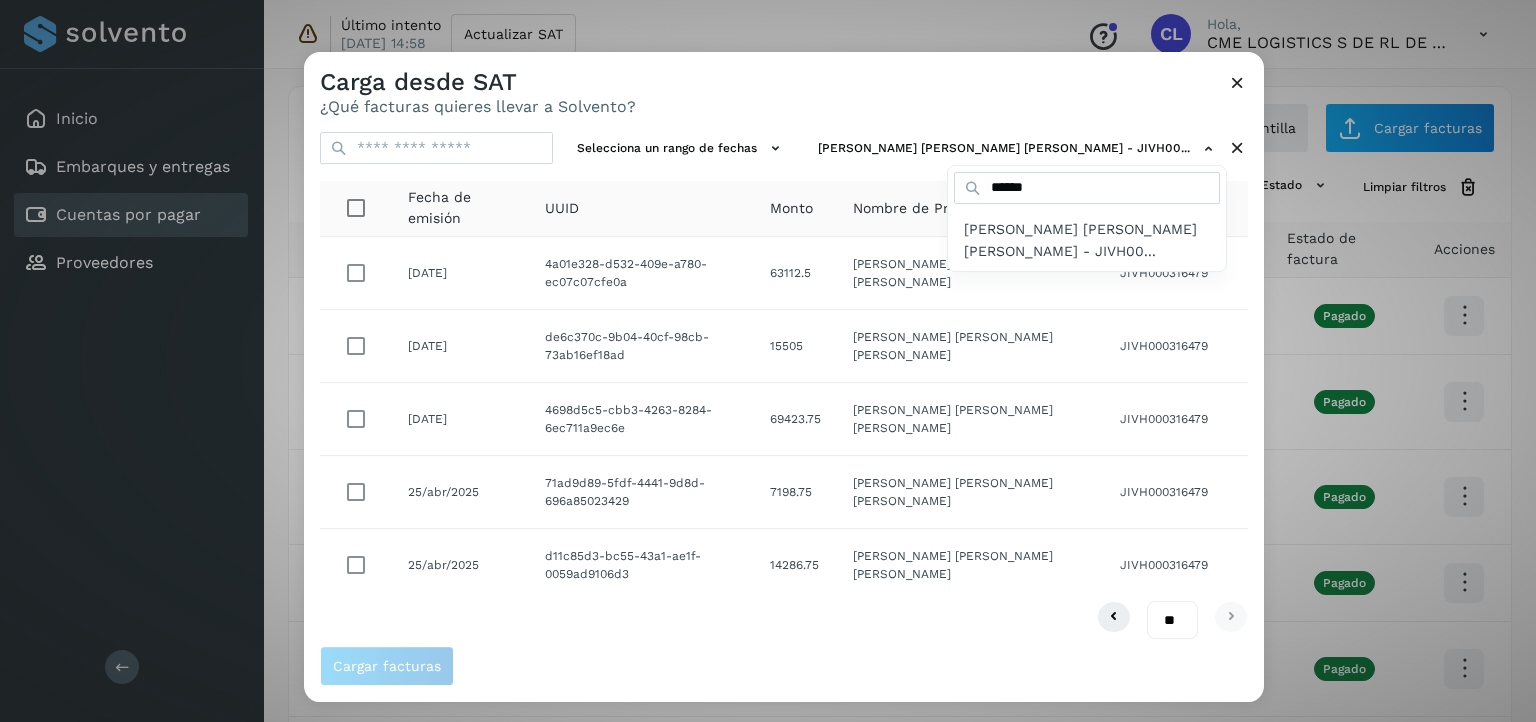 click at bounding box center [1072, 413] 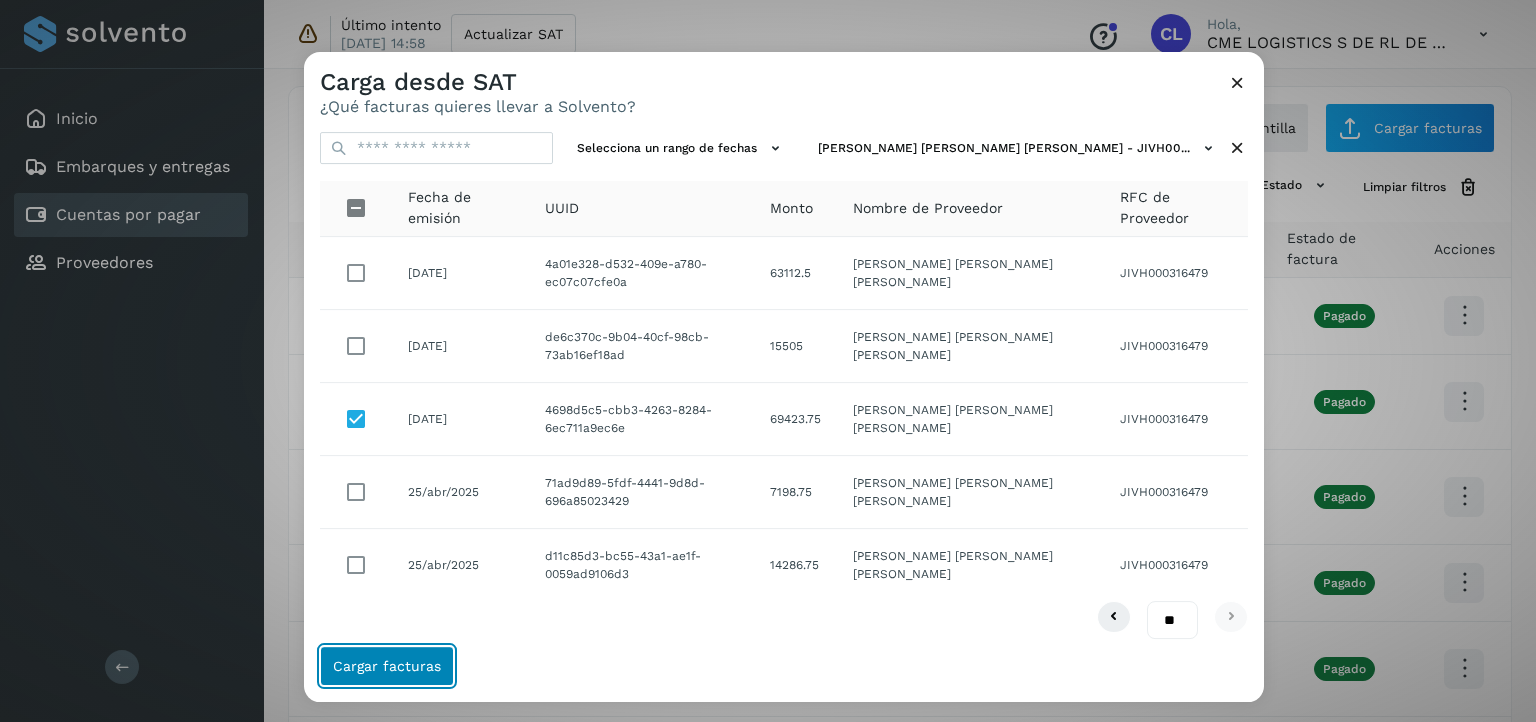 click on "Cargar facturas" at bounding box center (387, 666) 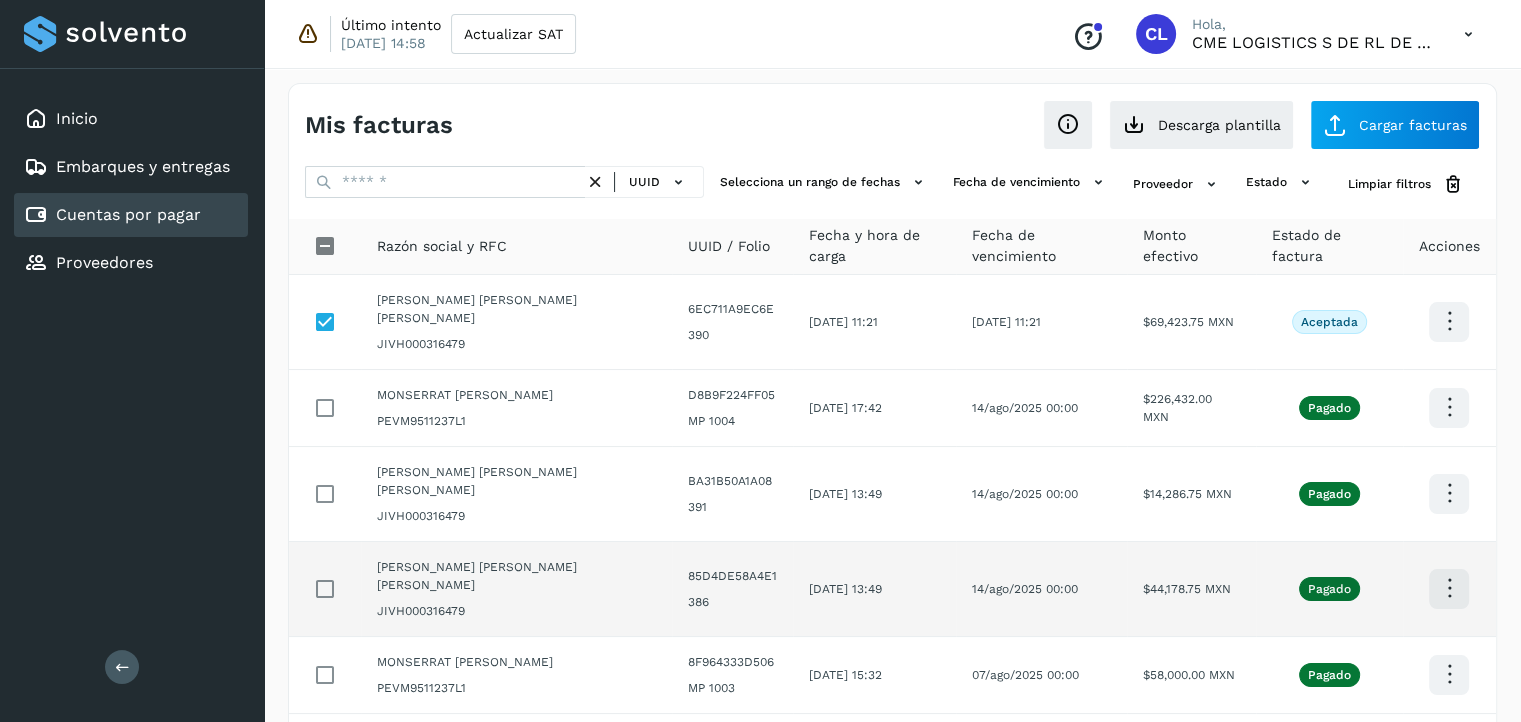 scroll, scrollTop: 572, scrollLeft: 0, axis: vertical 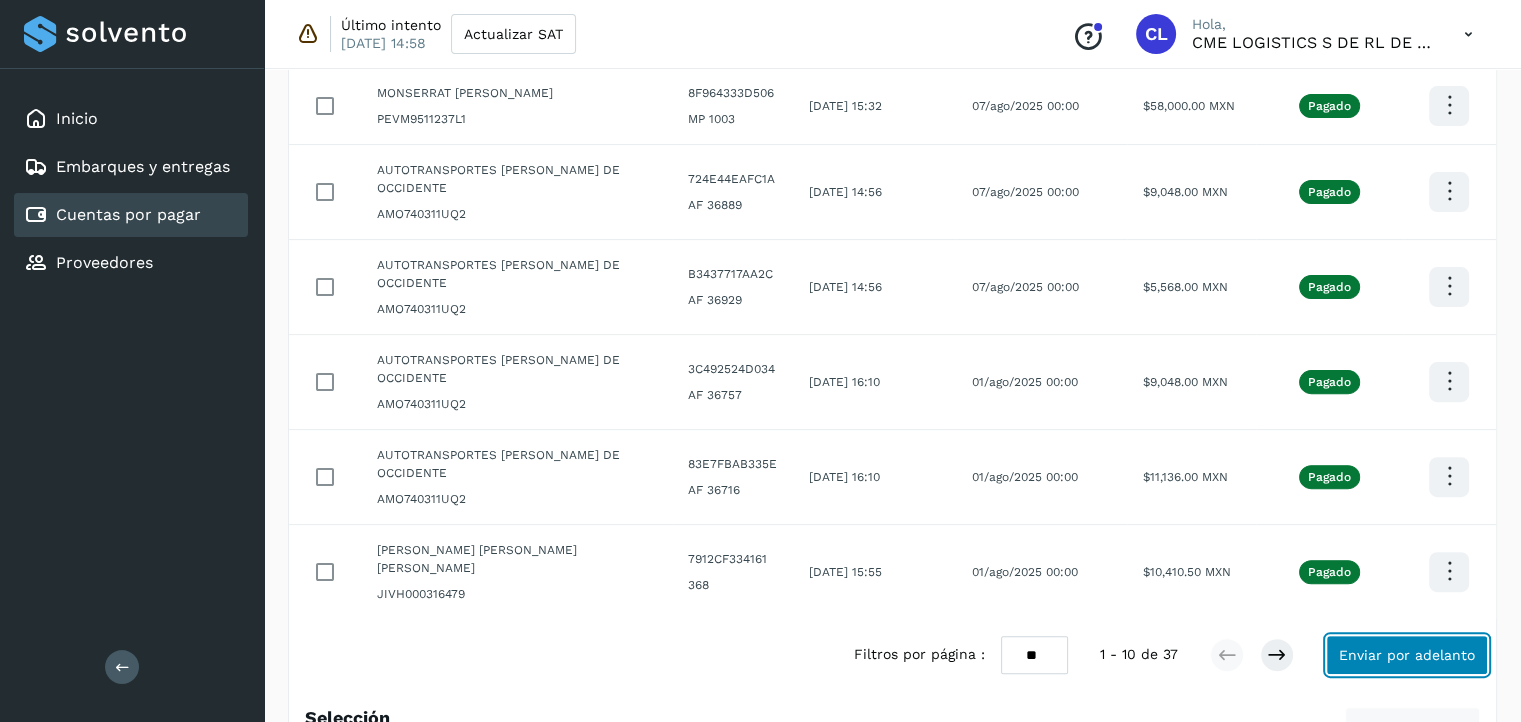 click on "Enviar por adelanto" 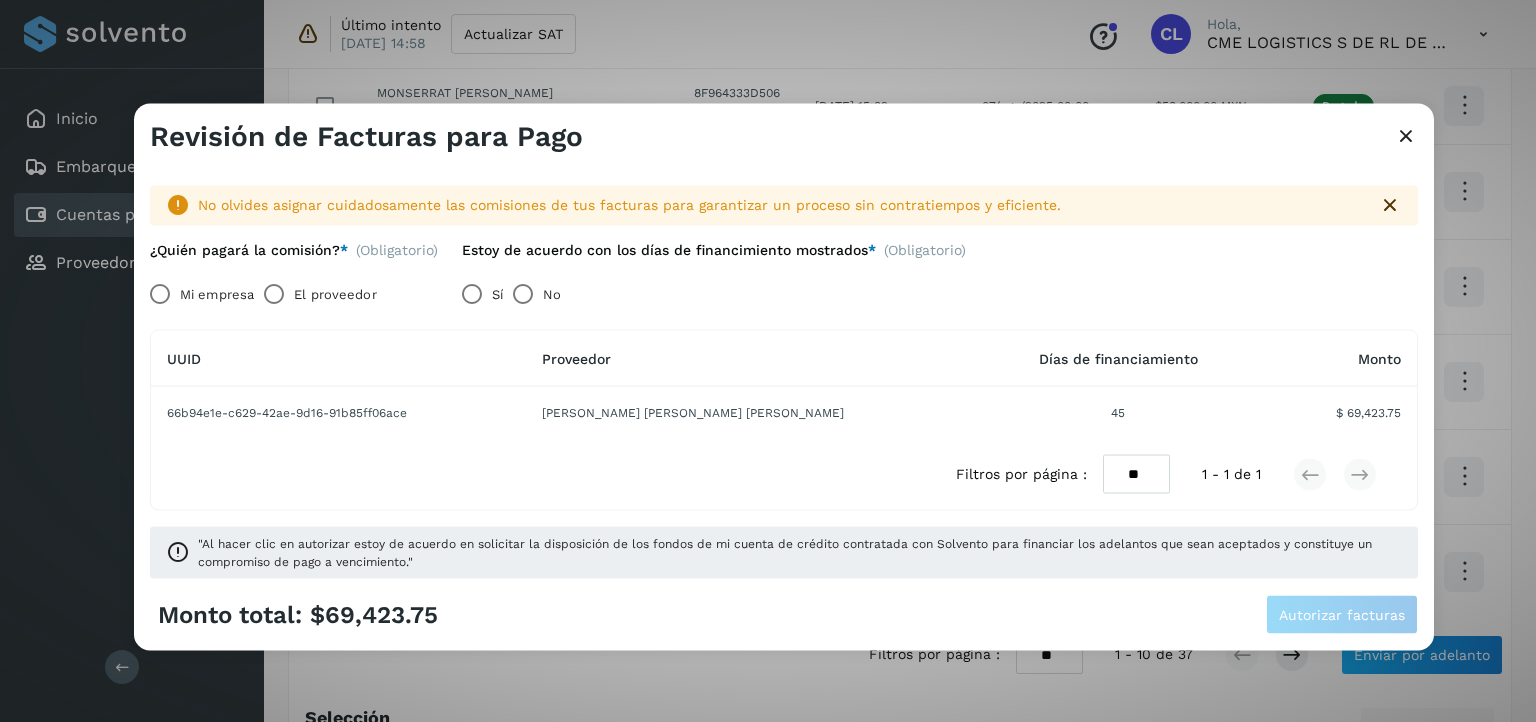 click on "Mi empresa" at bounding box center [217, 294] 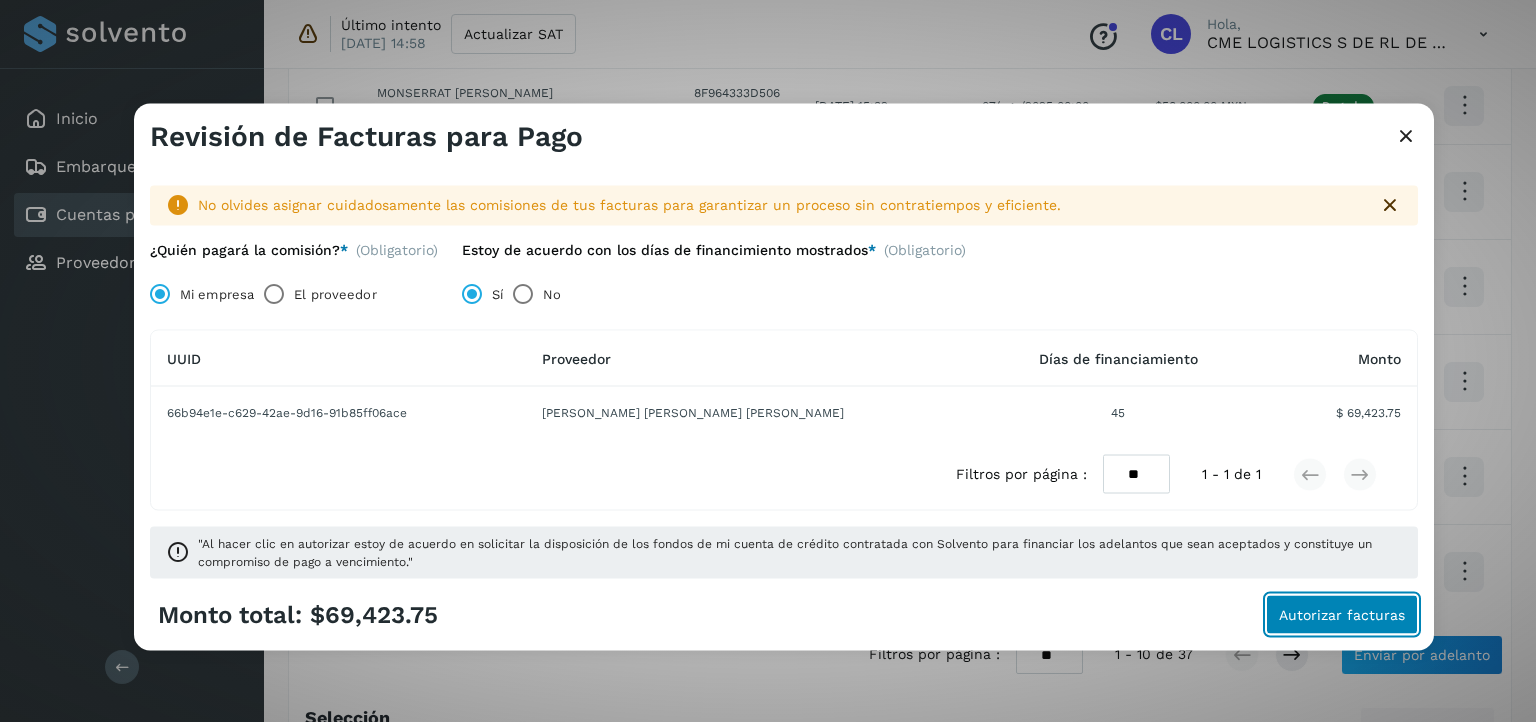 click on "Autorizar facturas" 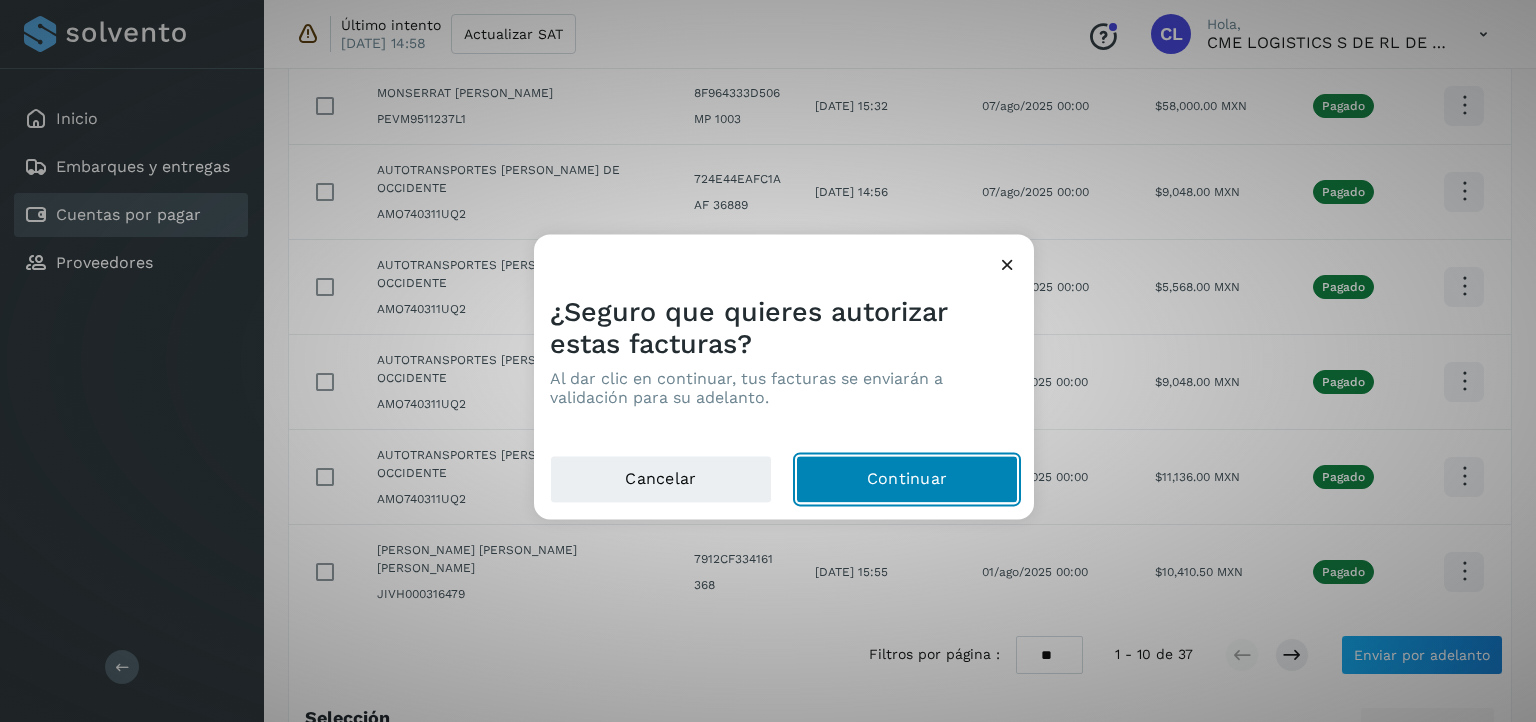 click on "Continuar" 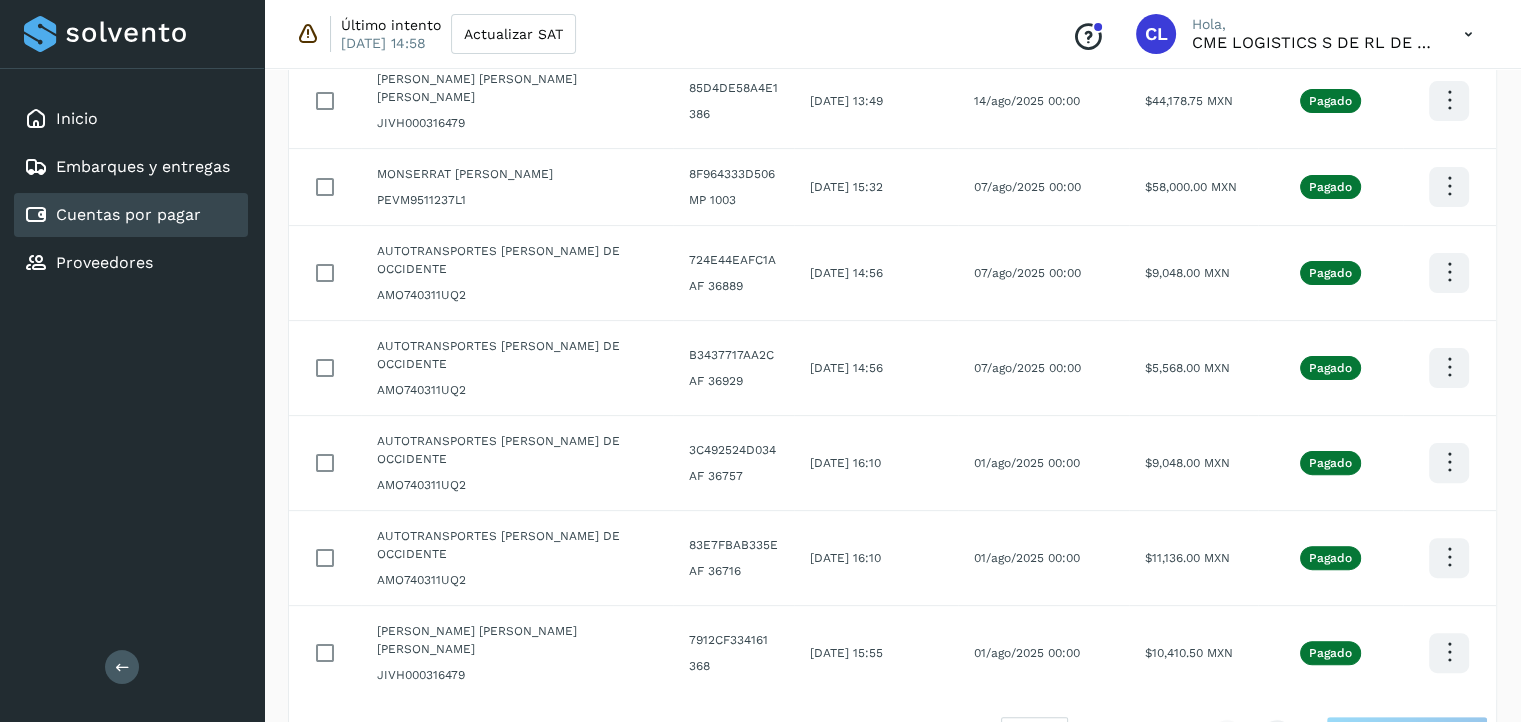scroll, scrollTop: 0, scrollLeft: 0, axis: both 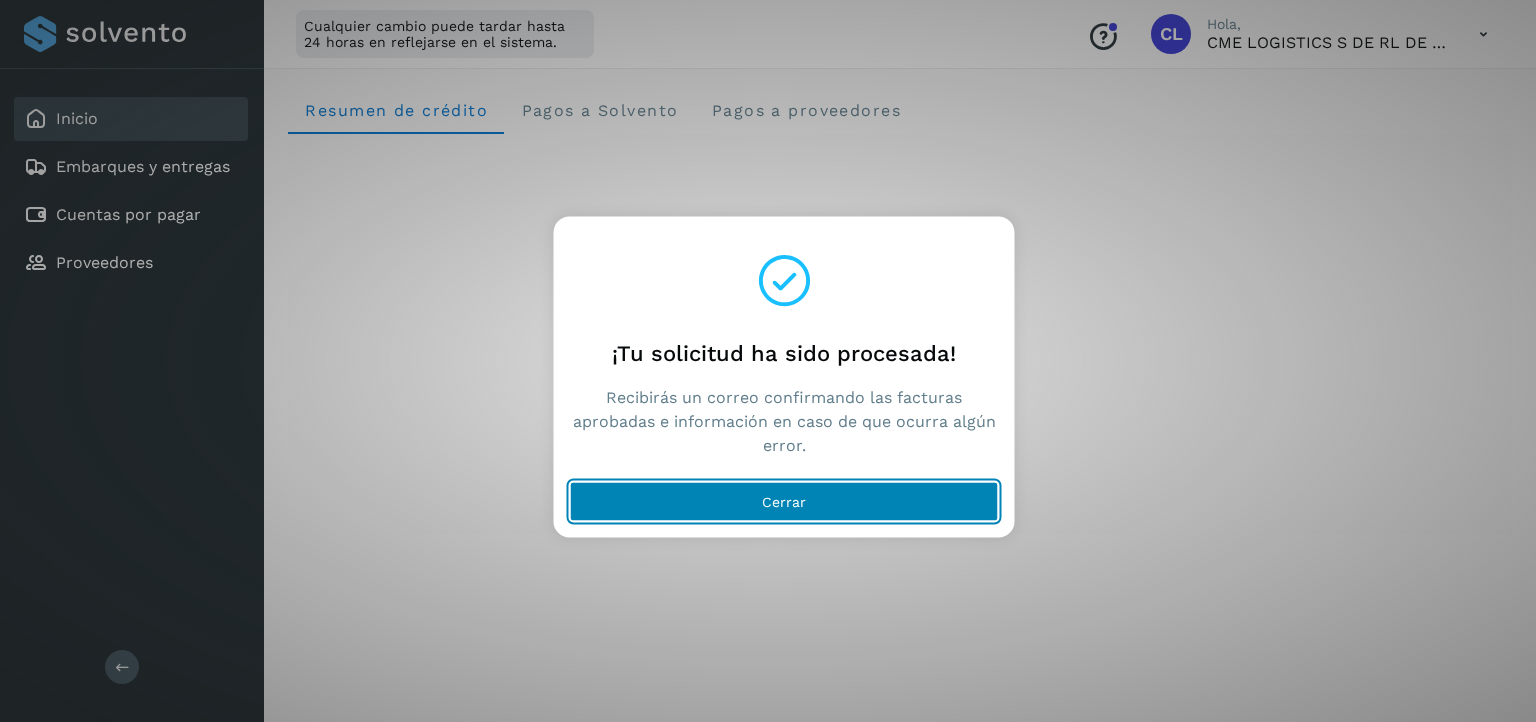 click on "Cerrar" 